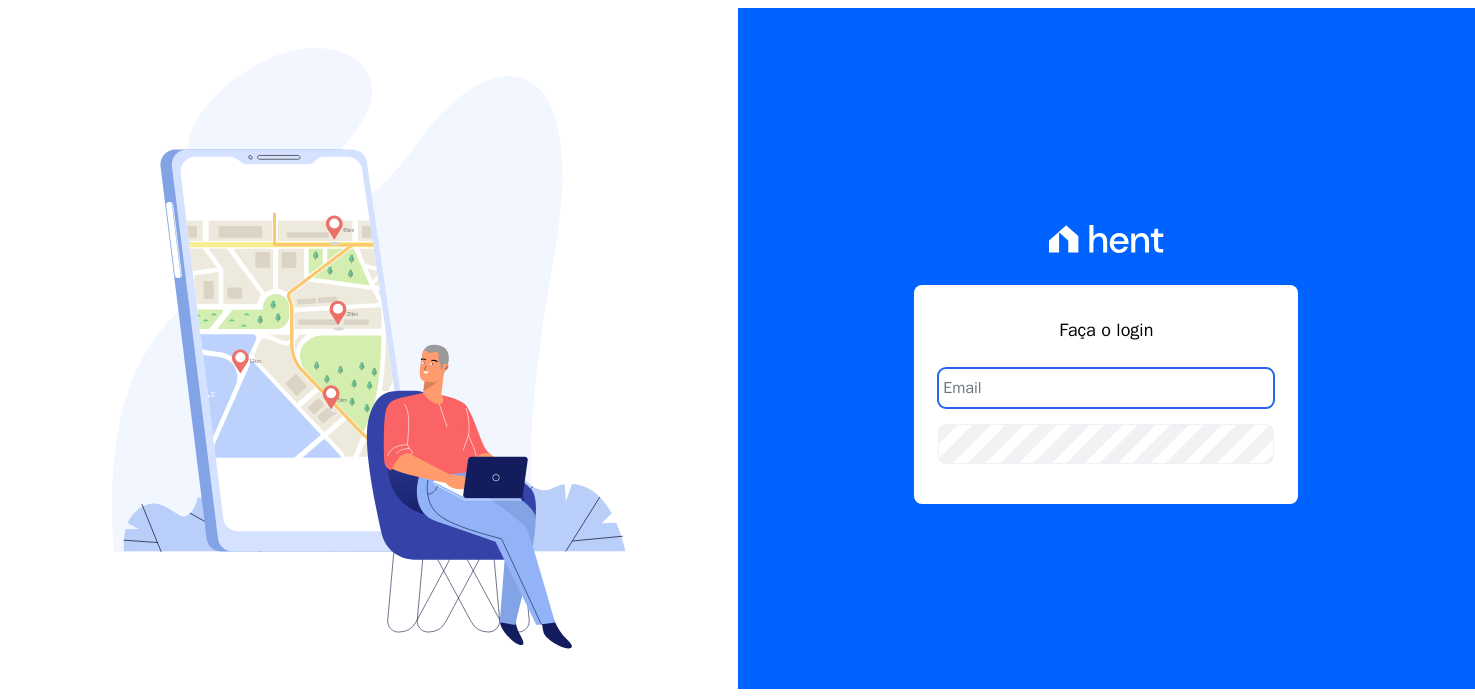 scroll, scrollTop: 0, scrollLeft: 0, axis: both 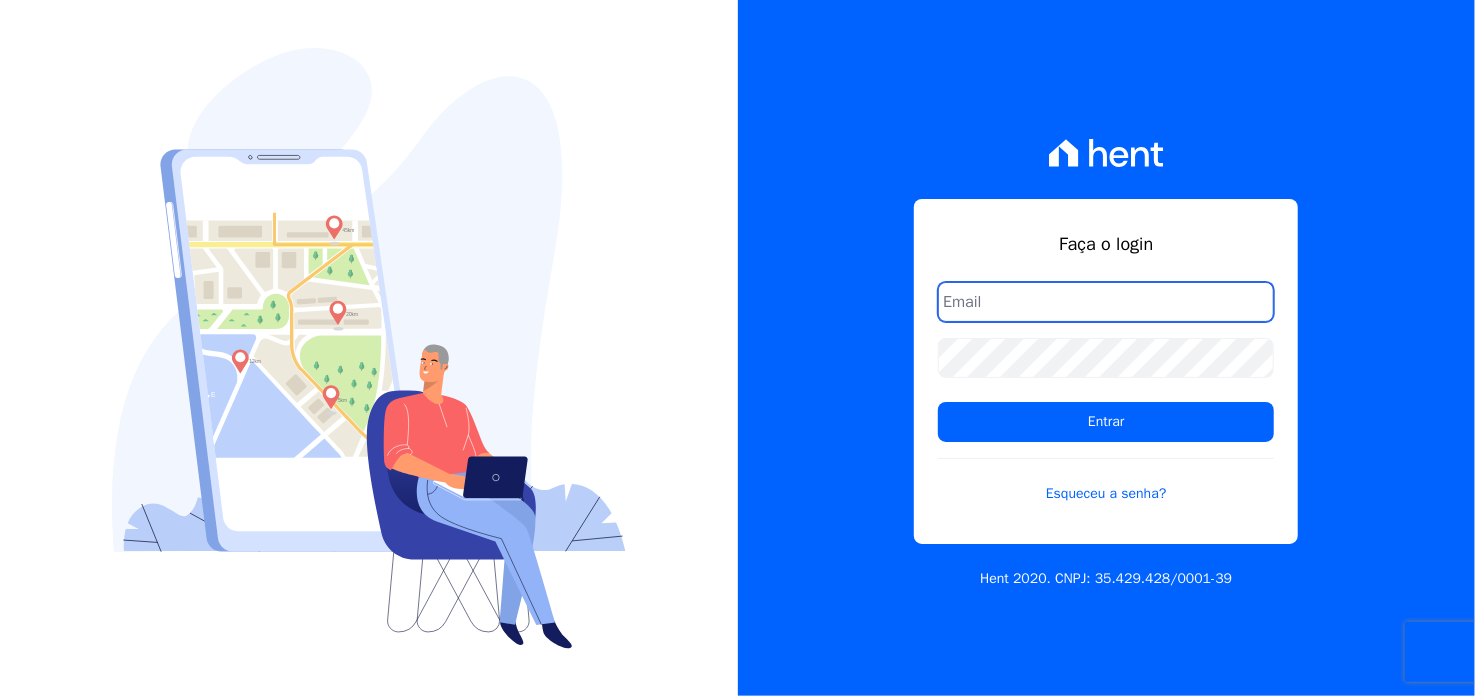 type on "[EMAIL_ADDRESS][DOMAIN_NAME]" 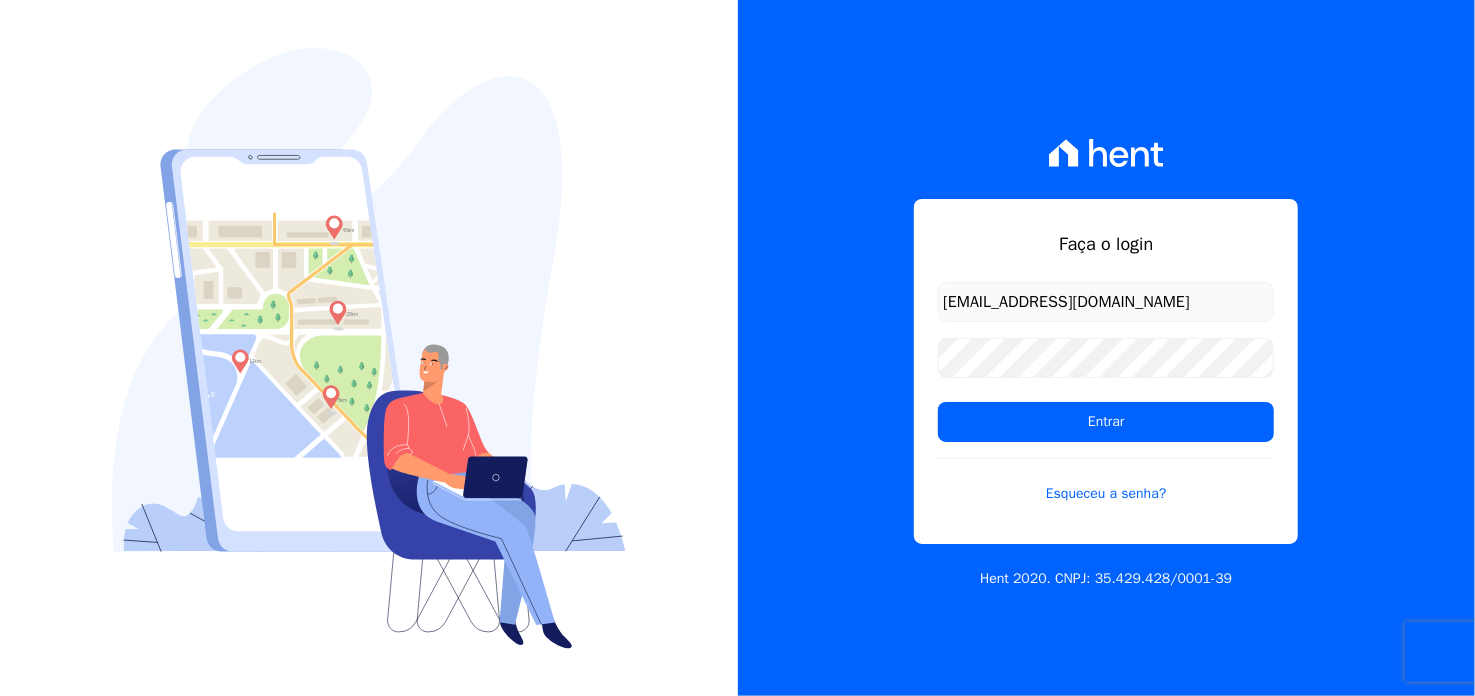 click on "[EMAIL_ADDRESS][DOMAIN_NAME]
Entrar
Esqueceu a senha?" at bounding box center (1106, 405) 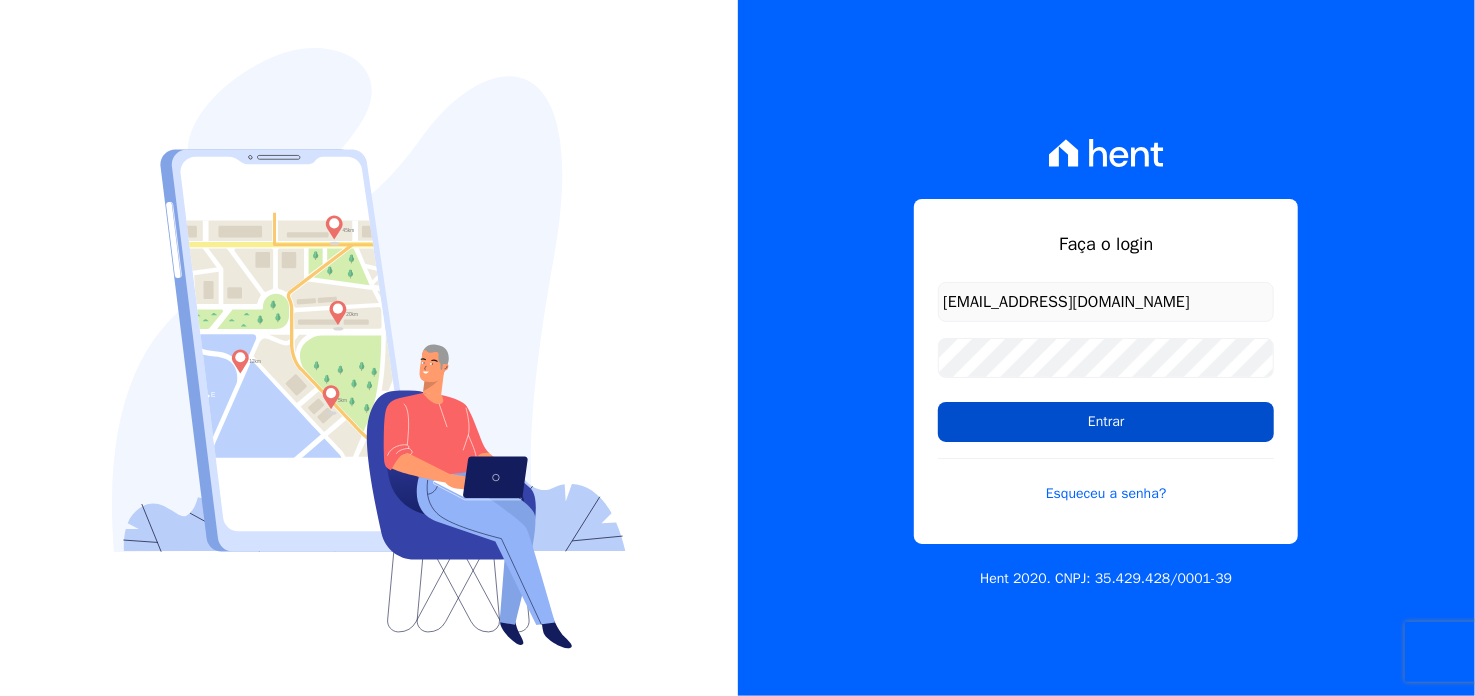 click on "Entrar" at bounding box center (1106, 422) 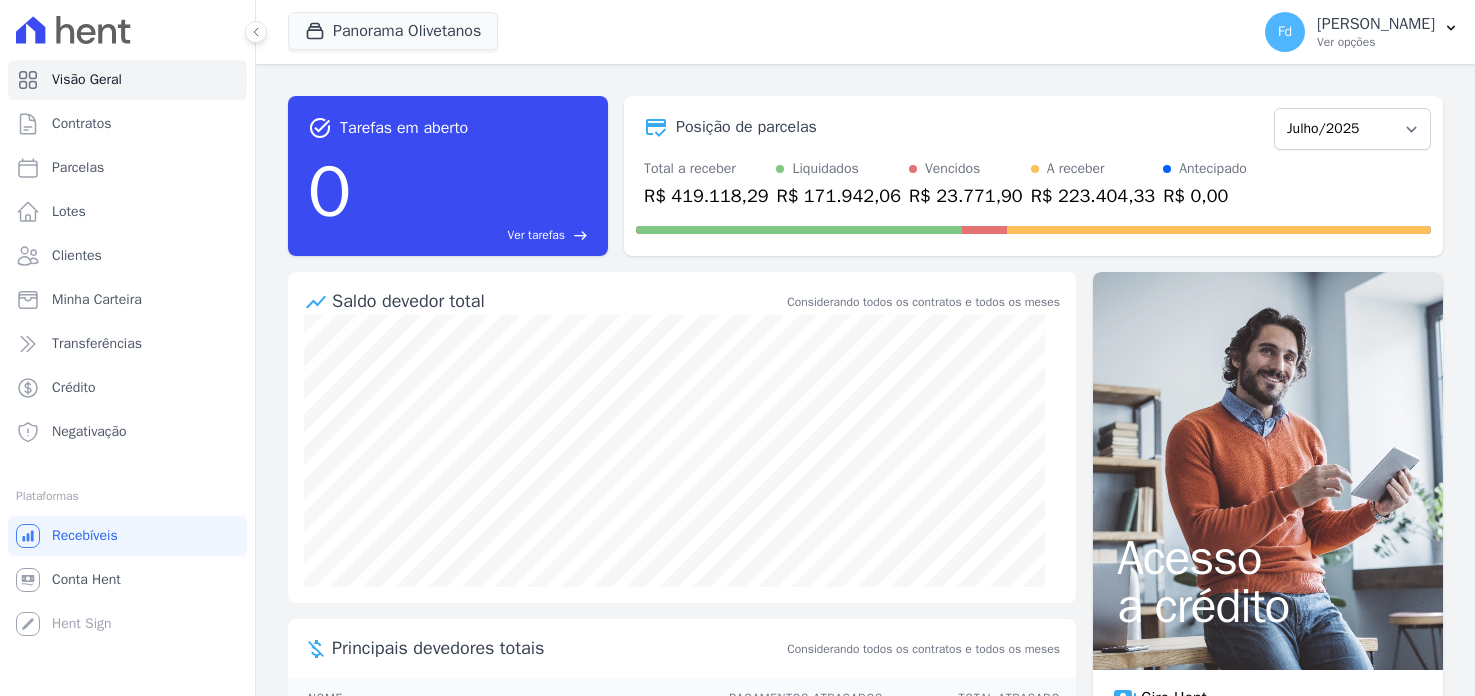 scroll, scrollTop: 0, scrollLeft: 0, axis: both 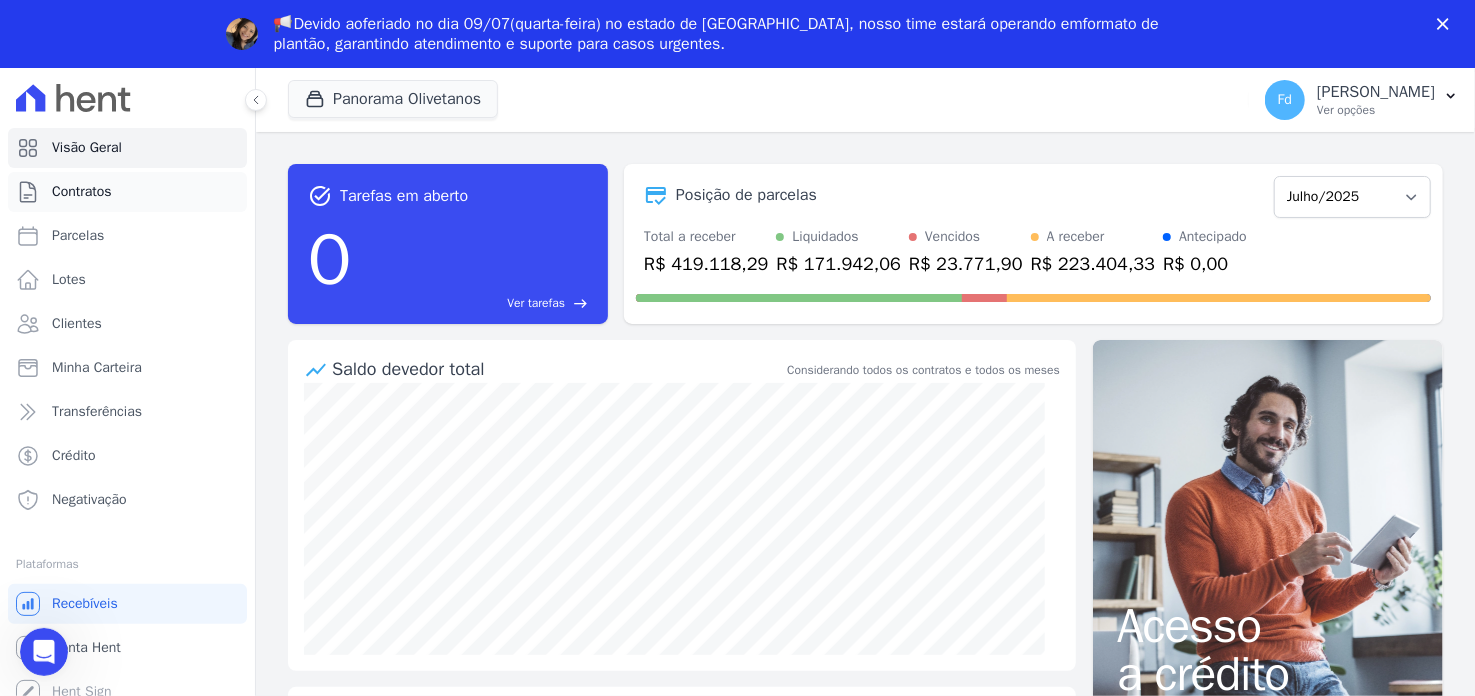 click on "Contratos" at bounding box center [127, 192] 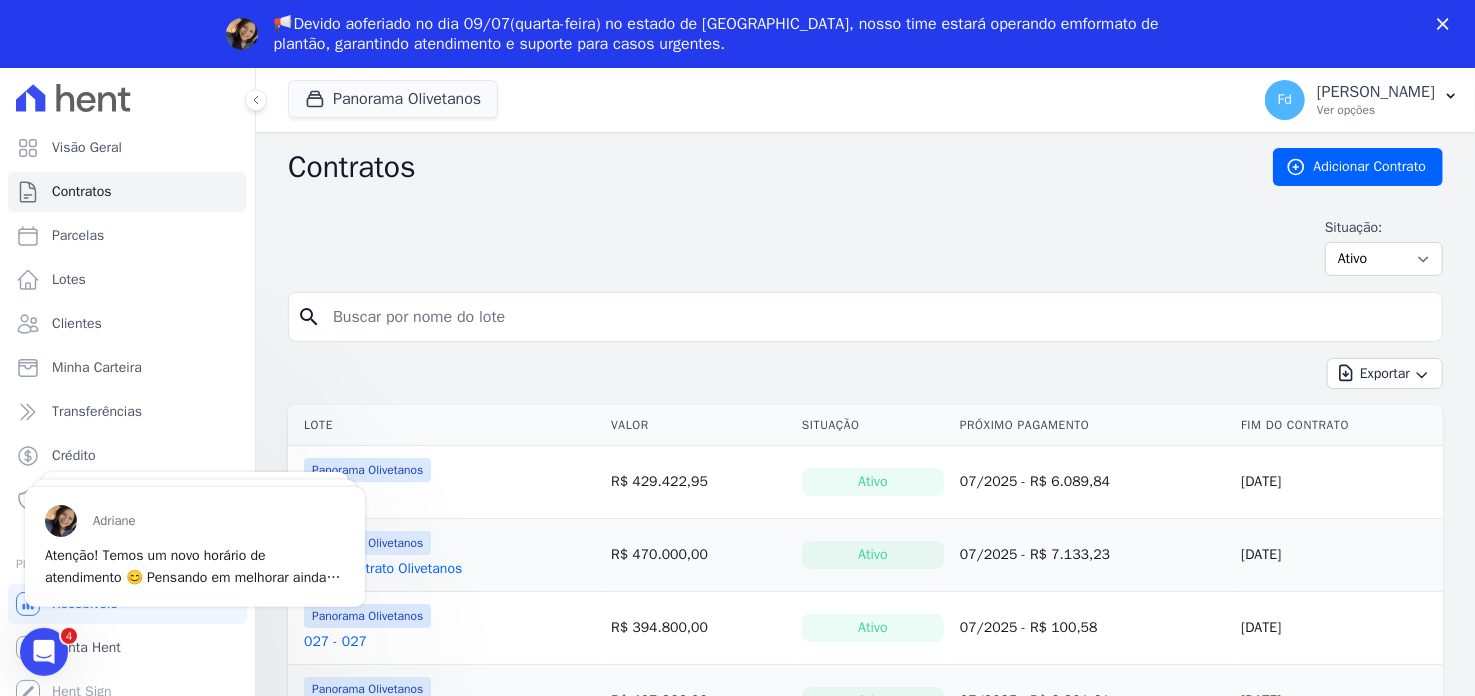 scroll, scrollTop: 0, scrollLeft: 0, axis: both 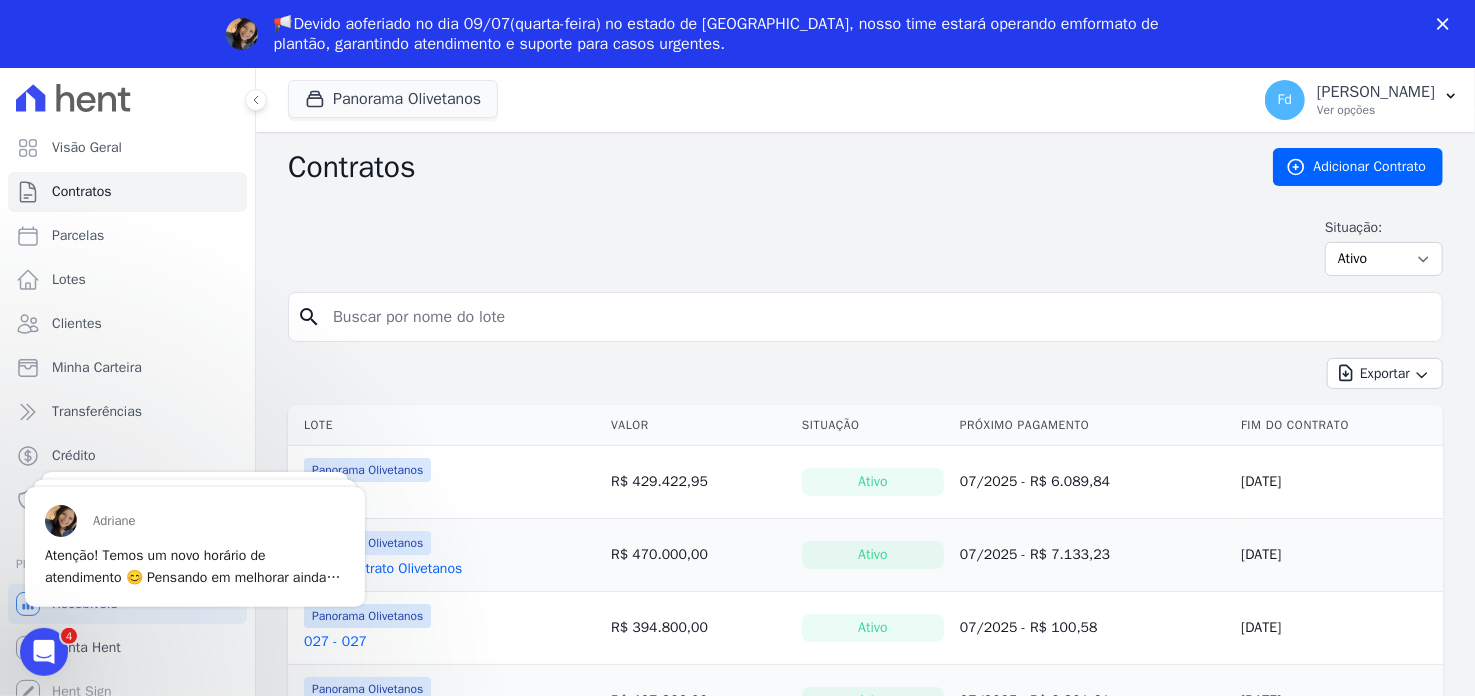 click at bounding box center (877, 317) 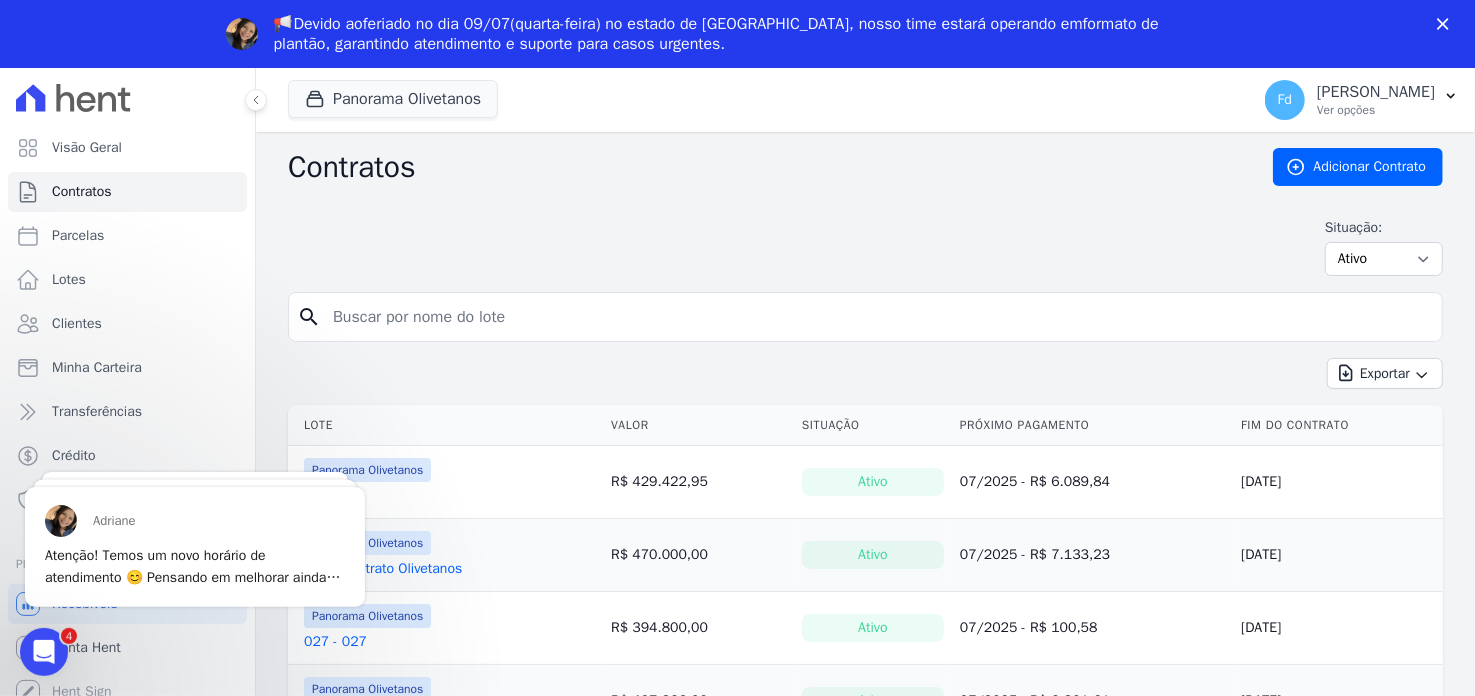 click at bounding box center [877, 317] 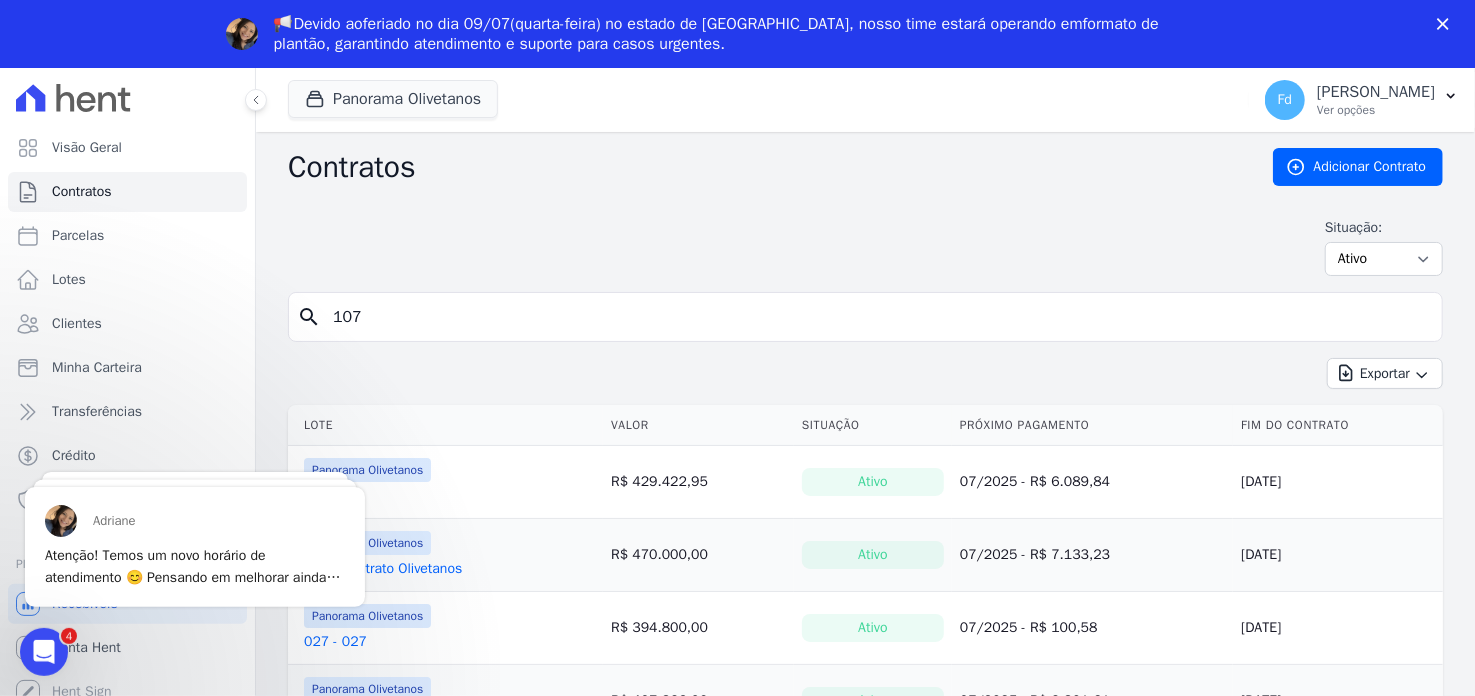type on "107" 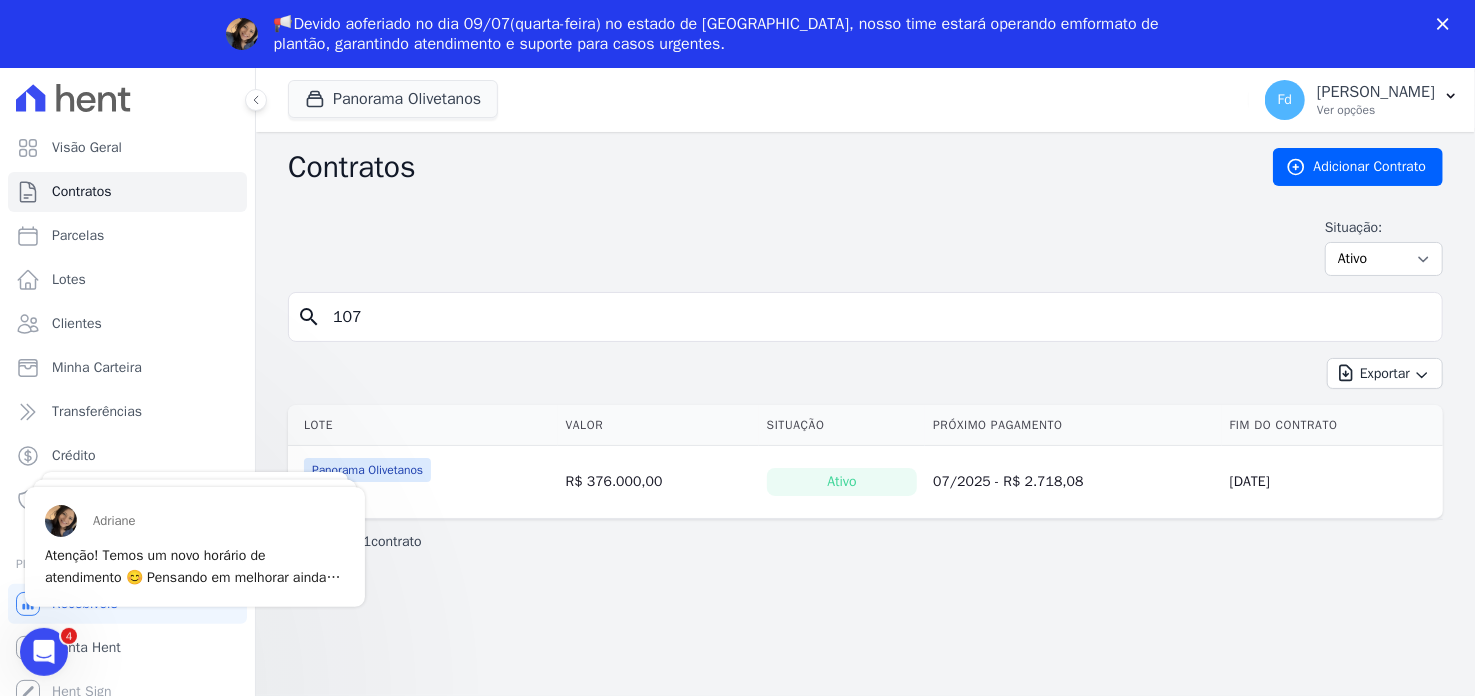 scroll, scrollTop: 0, scrollLeft: 0, axis: both 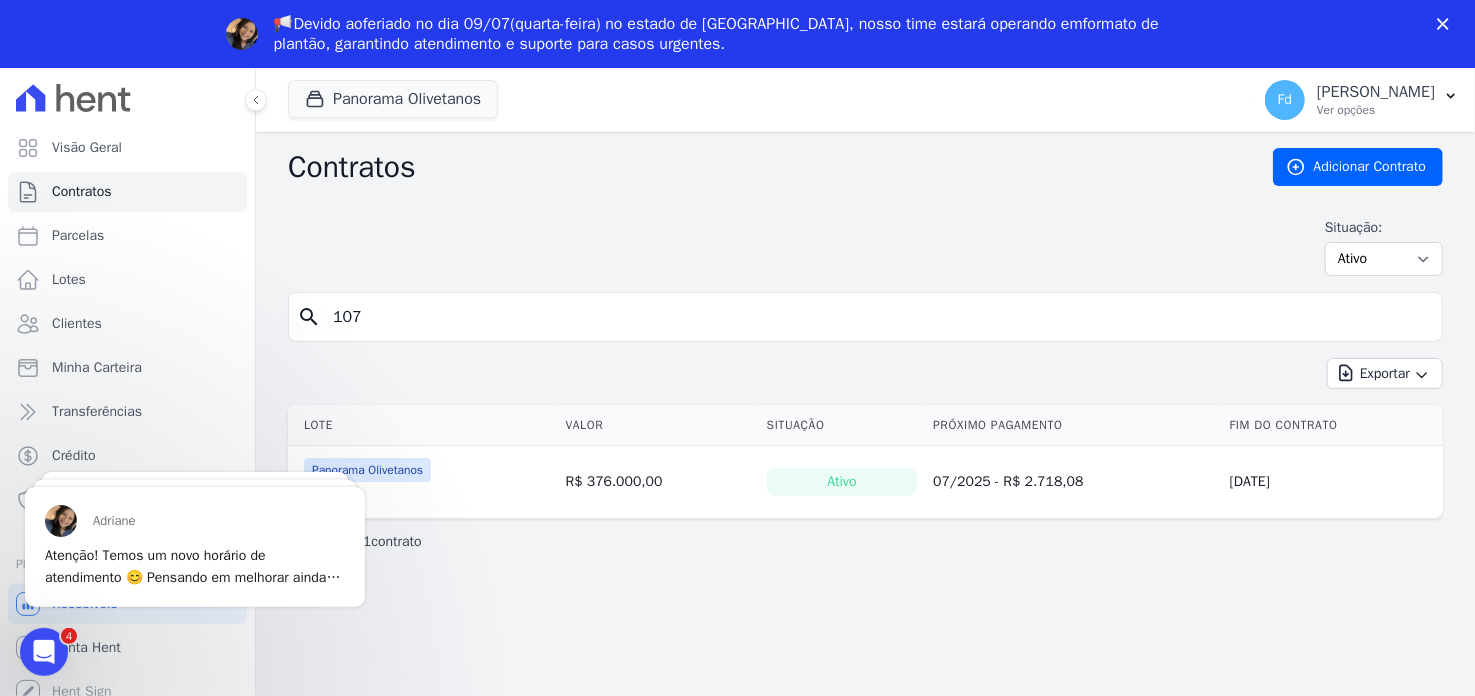 click on "Exibindo  1  contrato" at bounding box center (865, 541) 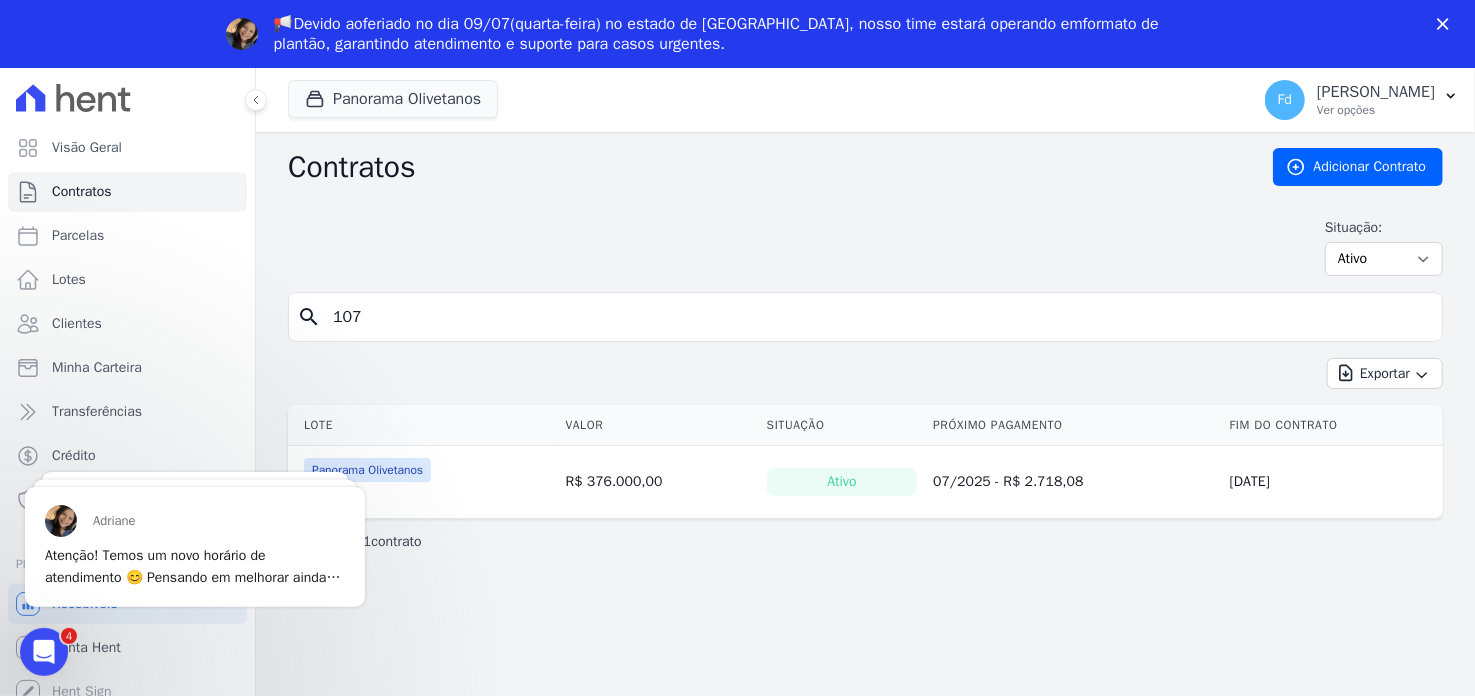 drag, startPoint x: 37, startPoint y: 634, endPoint x: 38, endPoint y: 655, distance: 21.023796 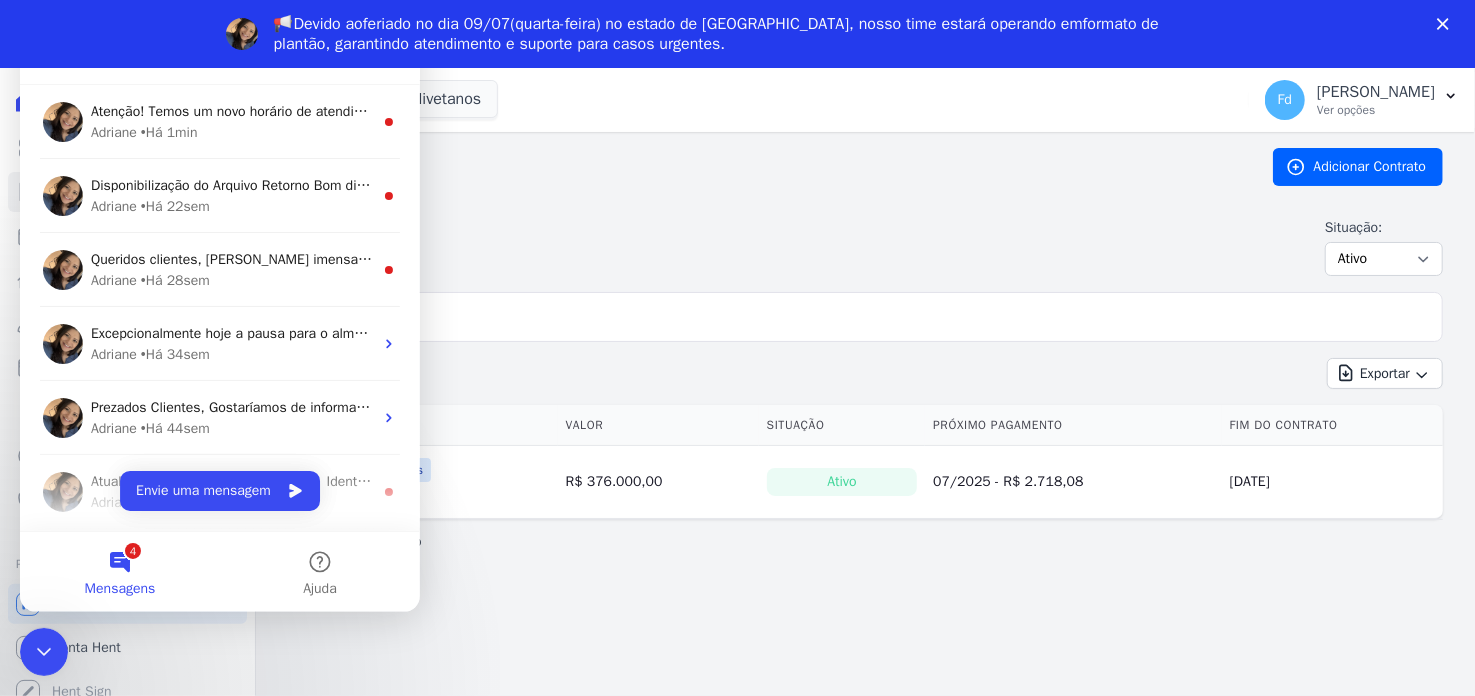 scroll, scrollTop: 0, scrollLeft: 0, axis: both 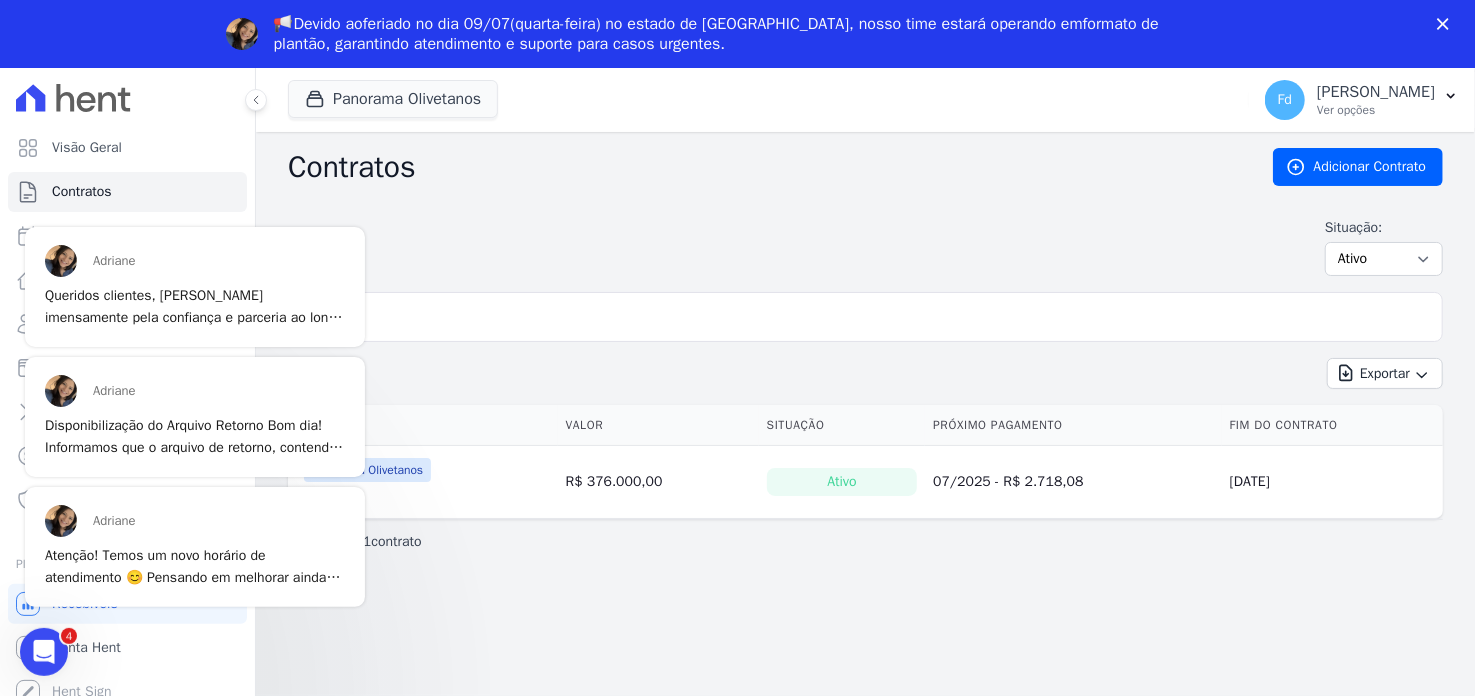 click on "Disponibilização do Arquivo Retorno   Bom dia!   Informamos que o arquivo de retorno, contendo a atualização sobre os pagamentos realizados nos últimos dias, já está disponível na plataforma.   Pedimos que acessem a plataforma para conferir os detalhes e, caso haja dúvidas ou necessidade de suporte, entrem em contato com a nossa equipe.   Obrigada pela parceria e compreensão!" at bounding box center [195, 432] 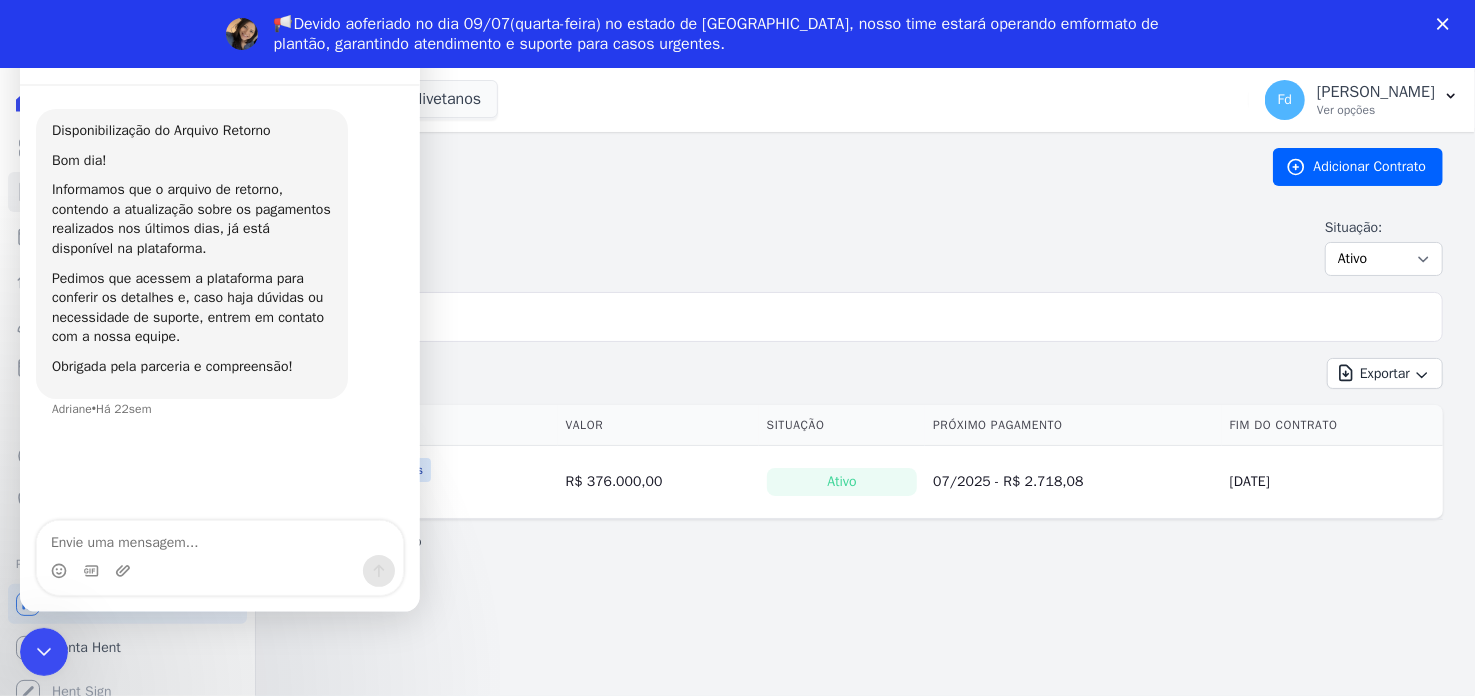 drag, startPoint x: 31, startPoint y: 667, endPoint x: 67, endPoint y: 647, distance: 41.18252 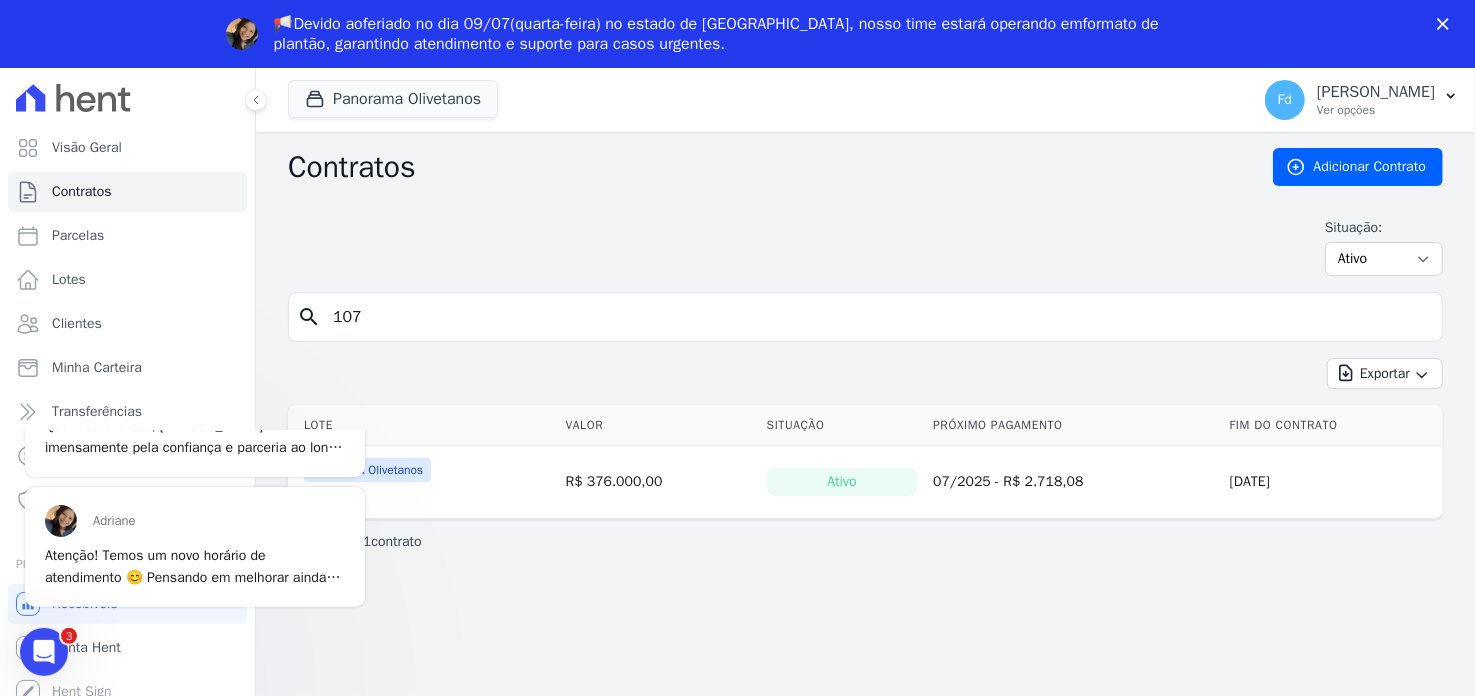 scroll, scrollTop: 0, scrollLeft: 0, axis: both 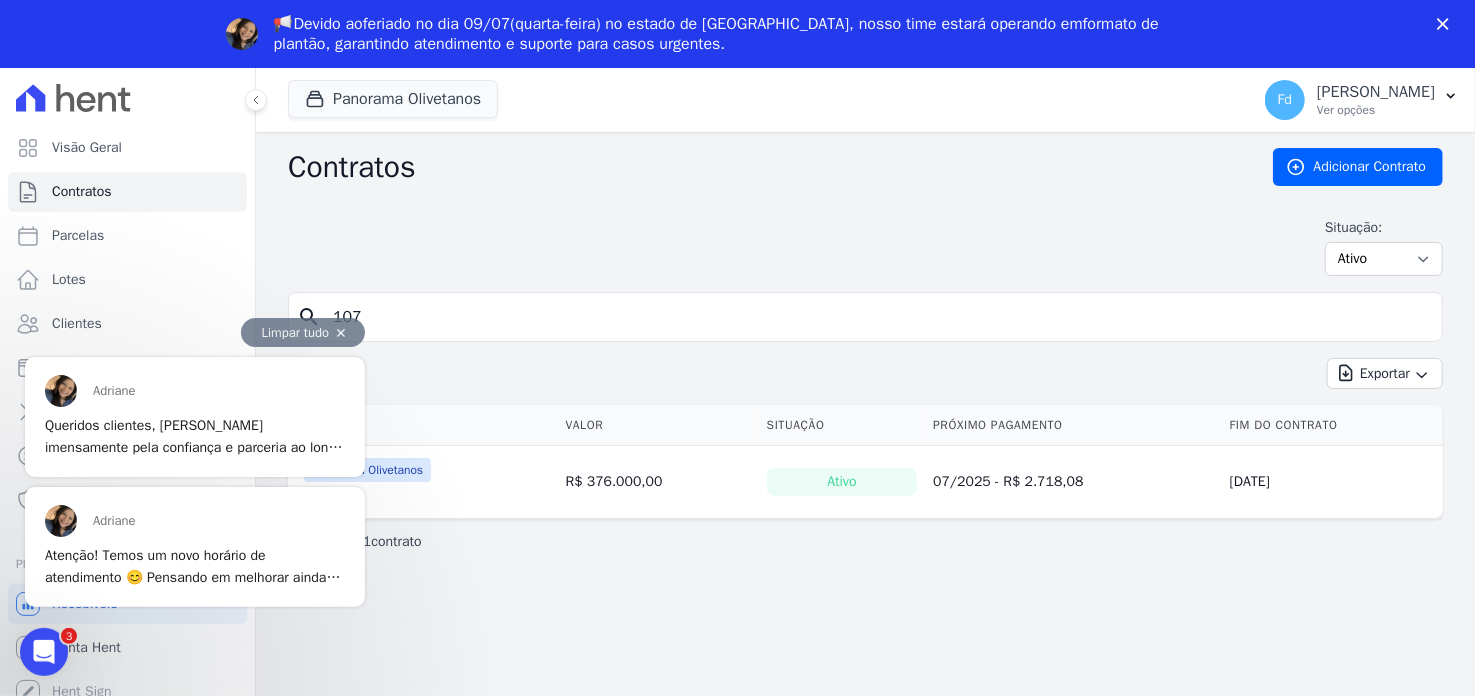 click on "[PERSON_NAME]! Temos um novo horário de atendimento 😊   Pensando em melhorar ainda mais a comunicação com os nossos clientes, ajustamos nosso horário de atendimento.   🕘Das 8h às 17h30, de segunda a sexta-feira (Pausa para o almoço: das 12h às 13h30)   Estaremos por aqui com o mesmo compromisso de sempre: atender com agilidade e atenção nas tratativas!   Qualquer dúvida, é só chamar. 💬 ​" at bounding box center [195, 541] 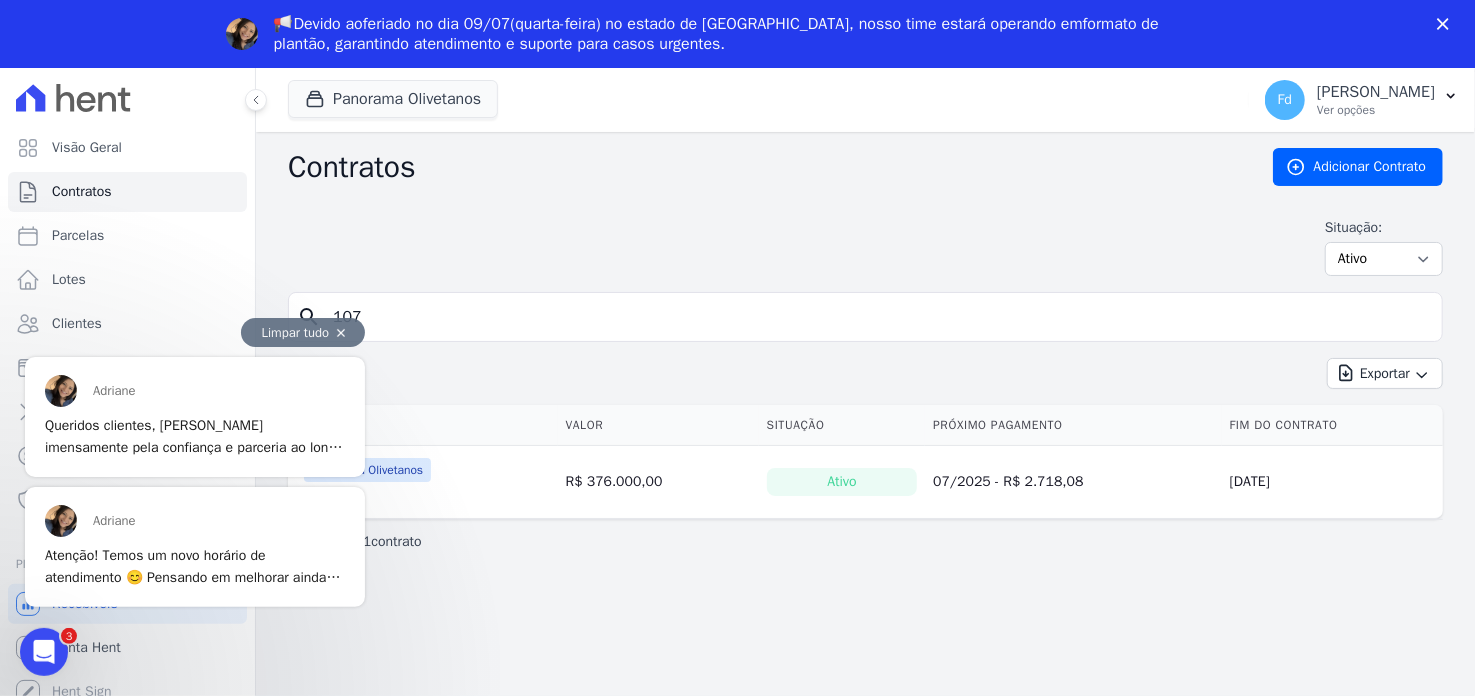 click on "Limpar tudo" at bounding box center (303, 331) 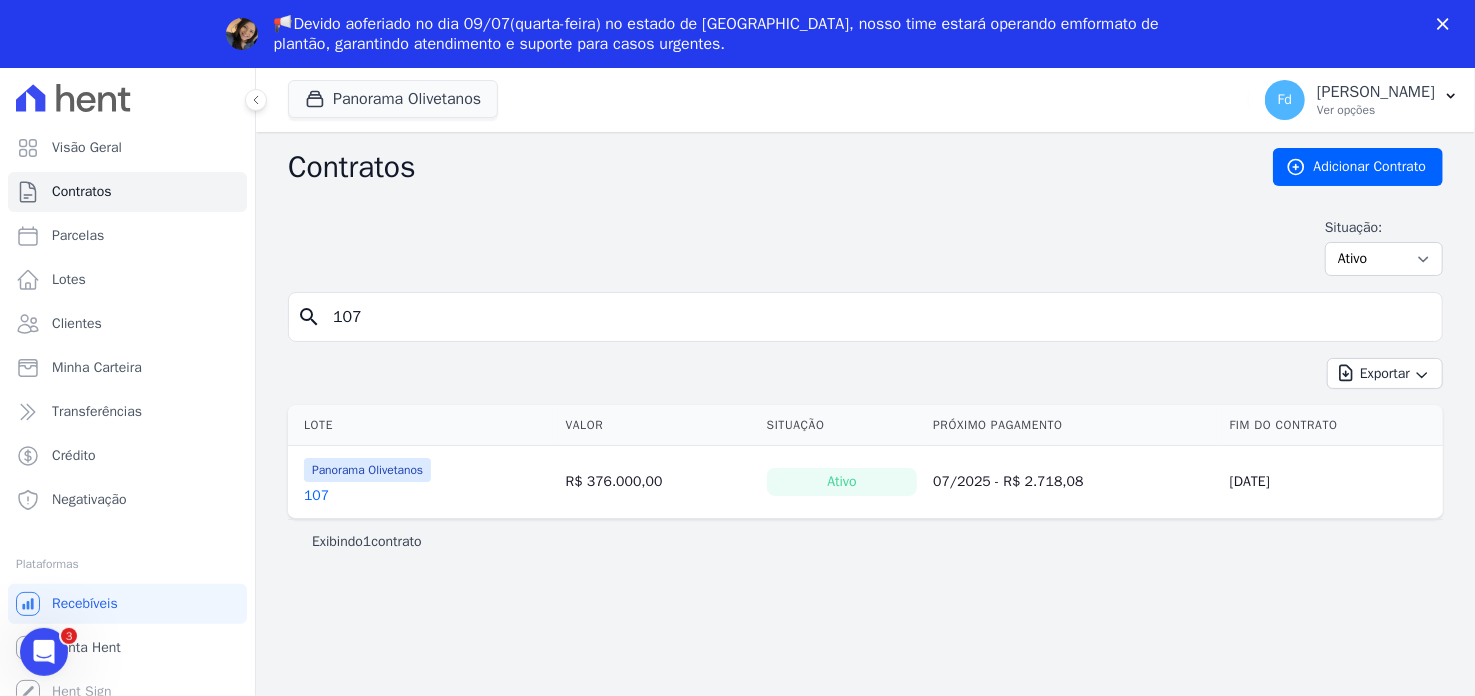 click on "Panorama Olivetanos
107" at bounding box center (423, 482) 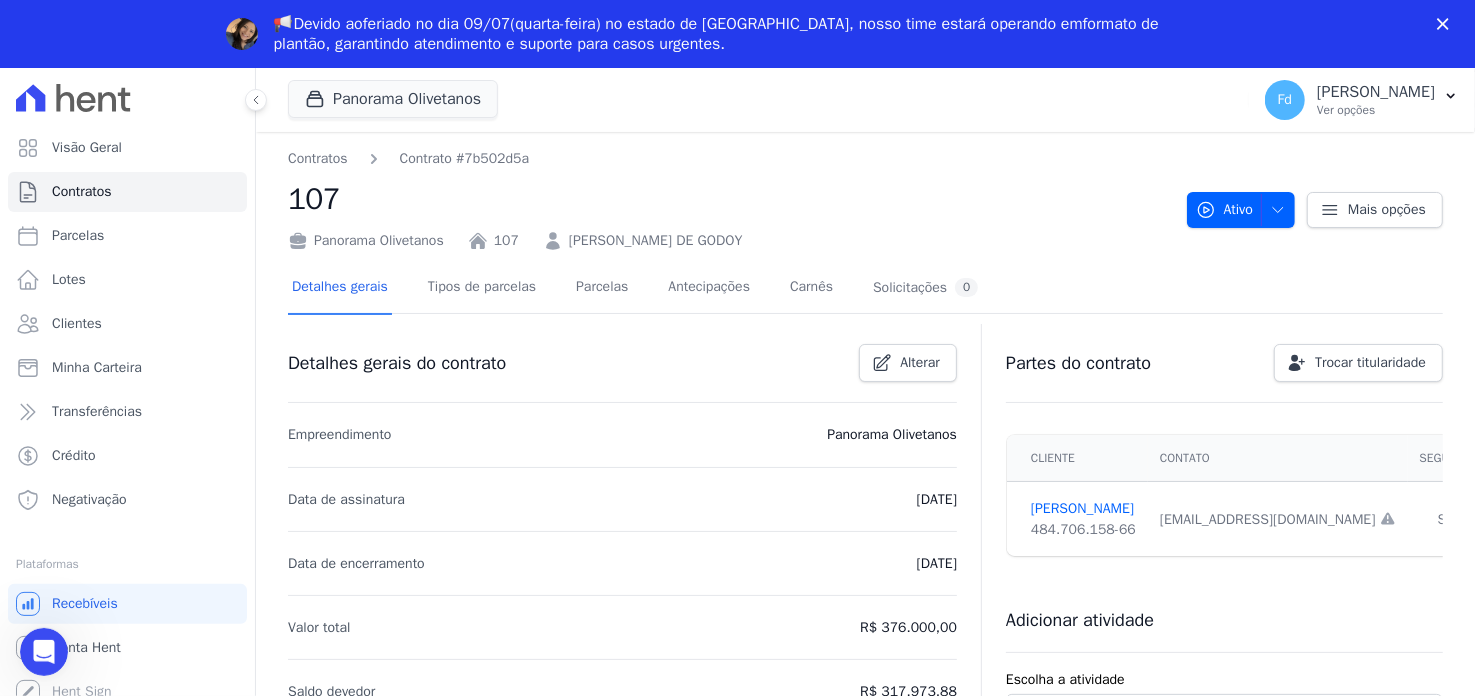 scroll, scrollTop: 0, scrollLeft: 0, axis: both 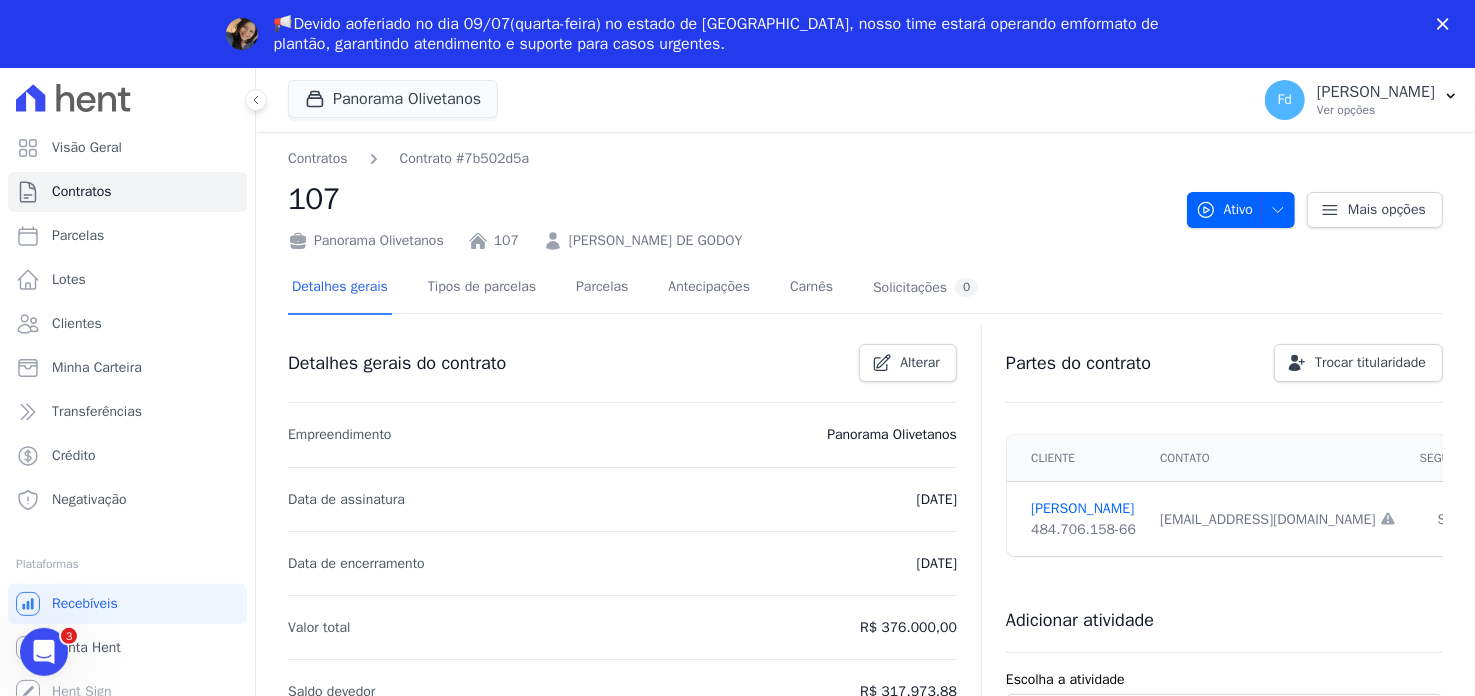 click on "Detalhes gerais
Tipos de parcelas
[GEOGRAPHIC_DATA]
Antecipações
Carnês
Solicitações
0" at bounding box center (635, 288) 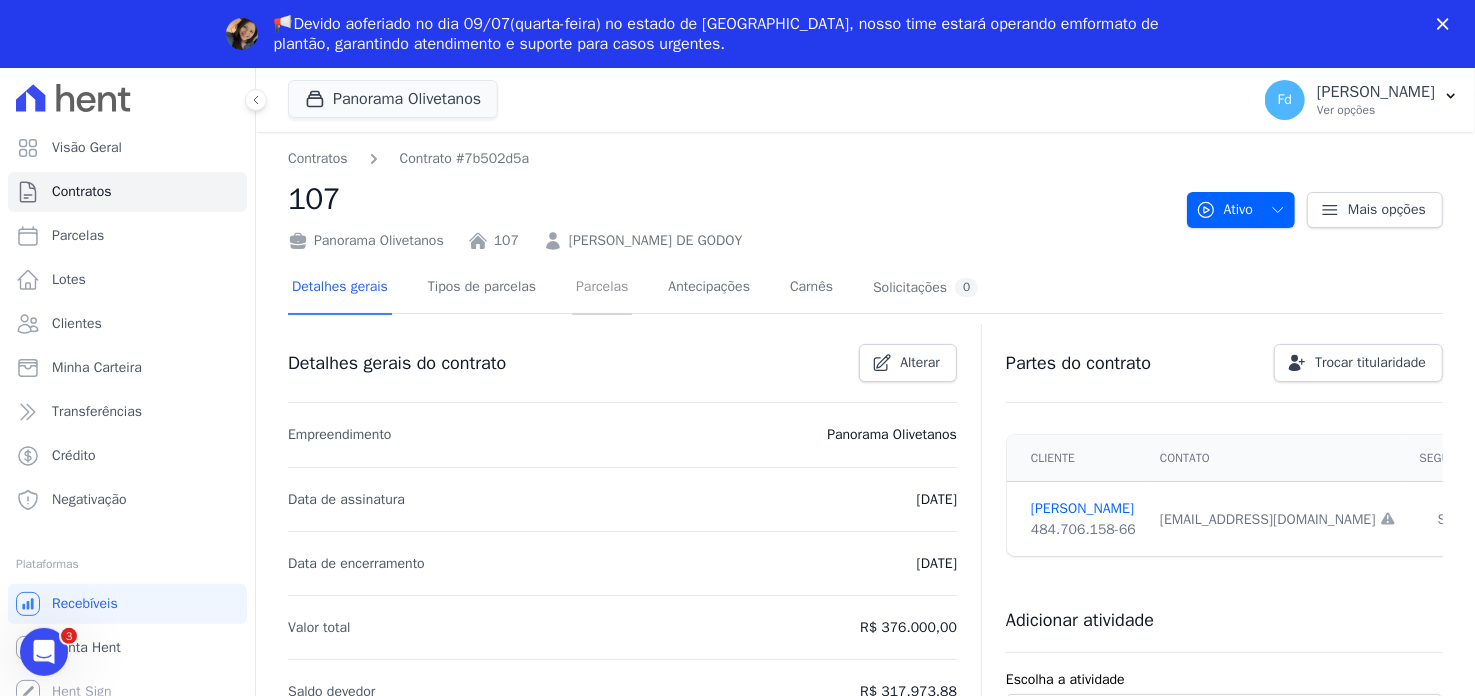 click on "Parcelas" at bounding box center (602, 288) 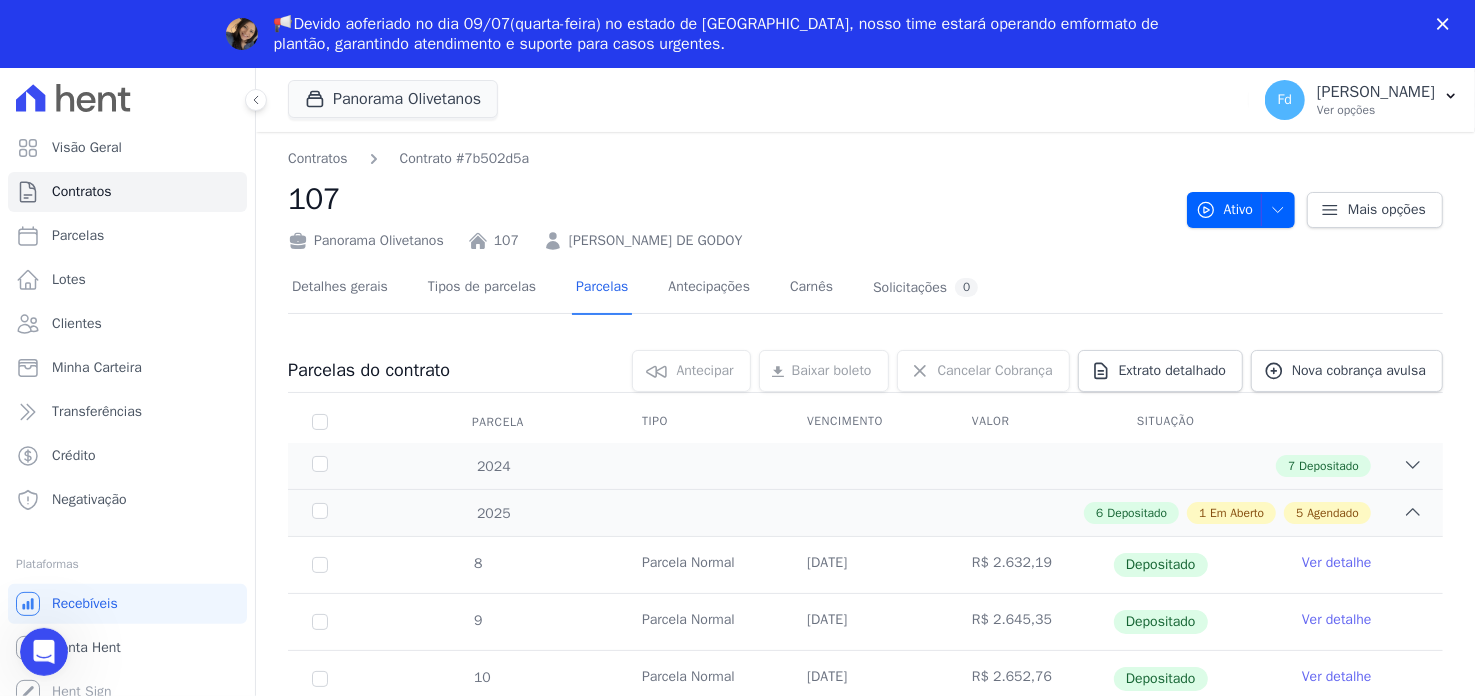 scroll, scrollTop: 0, scrollLeft: 0, axis: both 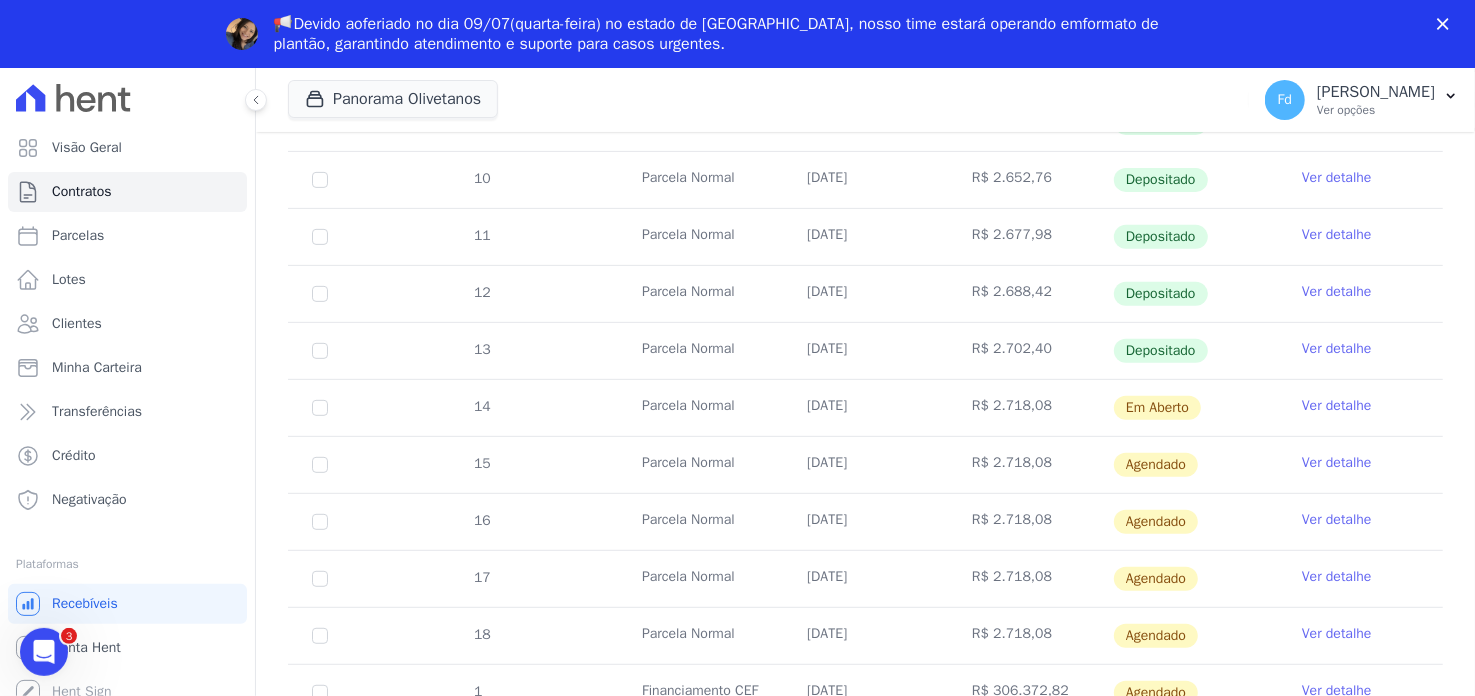 drag, startPoint x: 637, startPoint y: 398, endPoint x: 1367, endPoint y: 415, distance: 730.19794 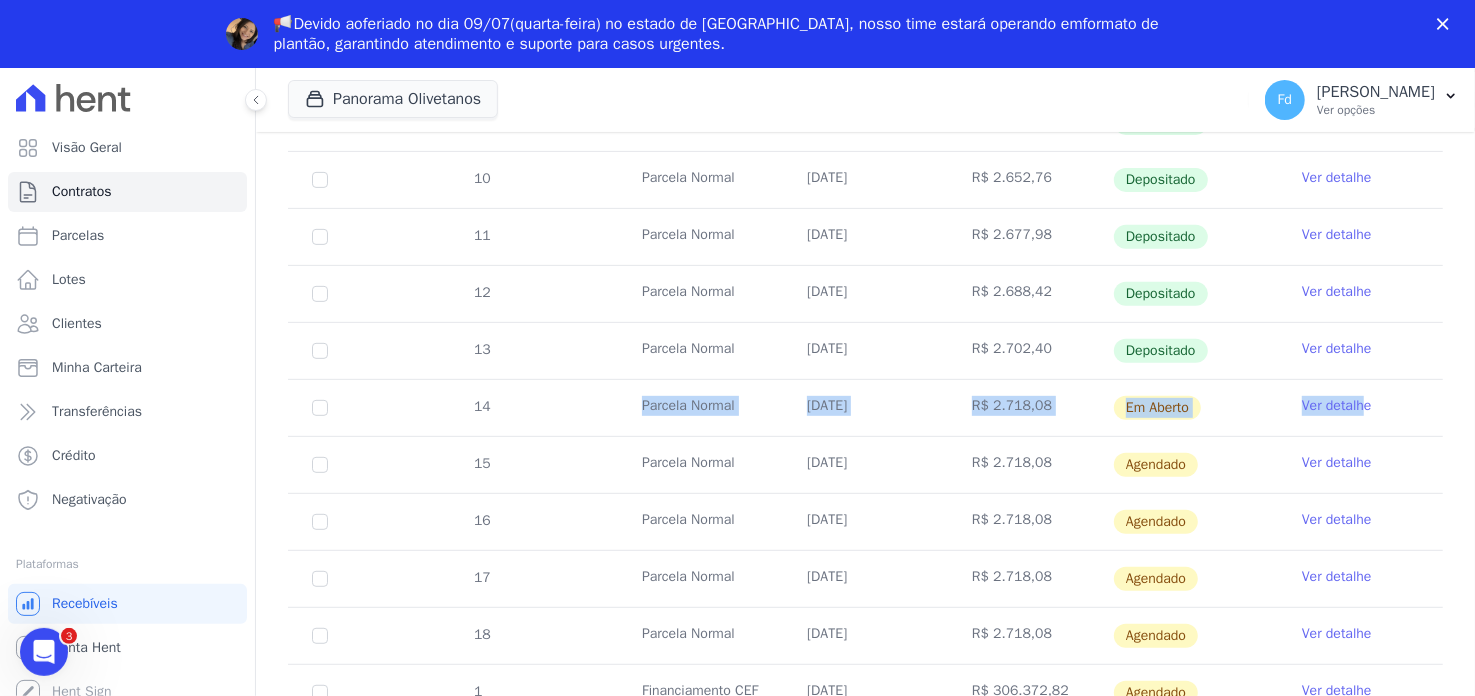 drag, startPoint x: 494, startPoint y: 400, endPoint x: 1357, endPoint y: 403, distance: 863.0052 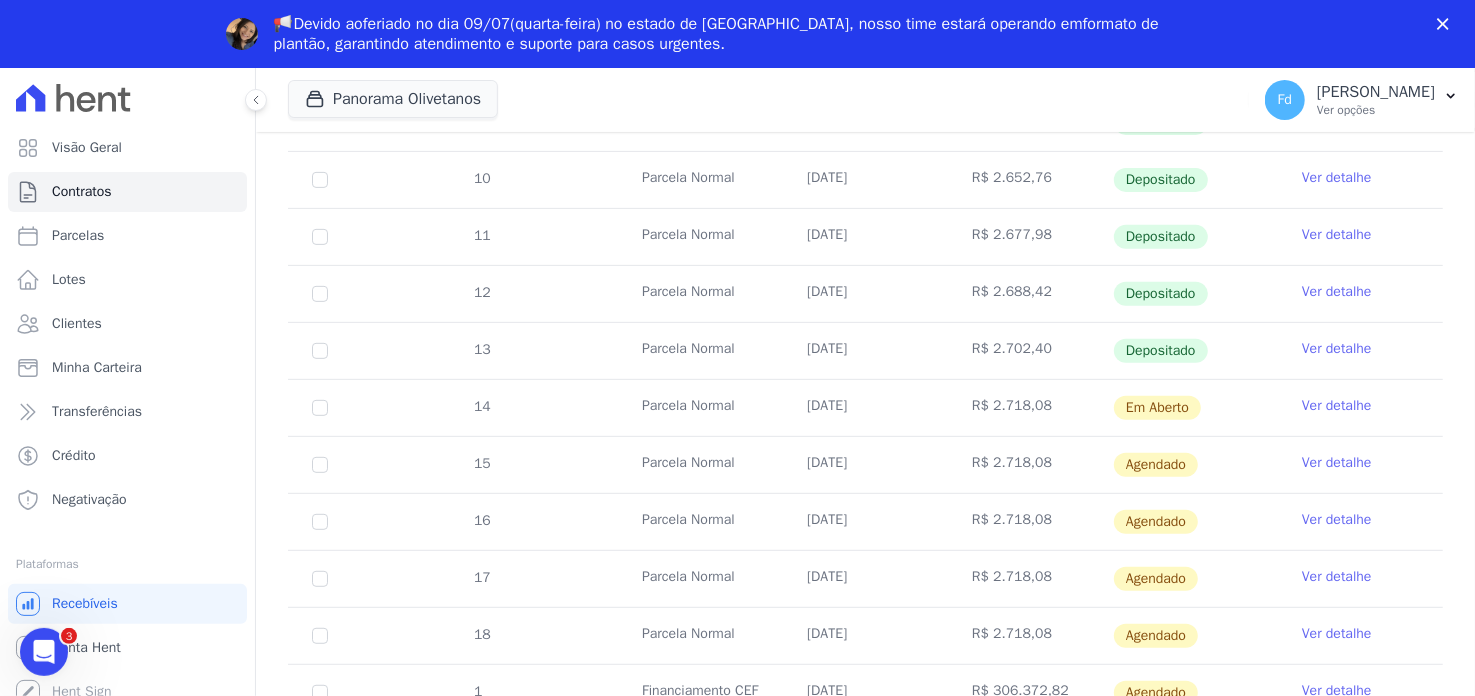click on "Ver detalhe" at bounding box center [1360, 408] 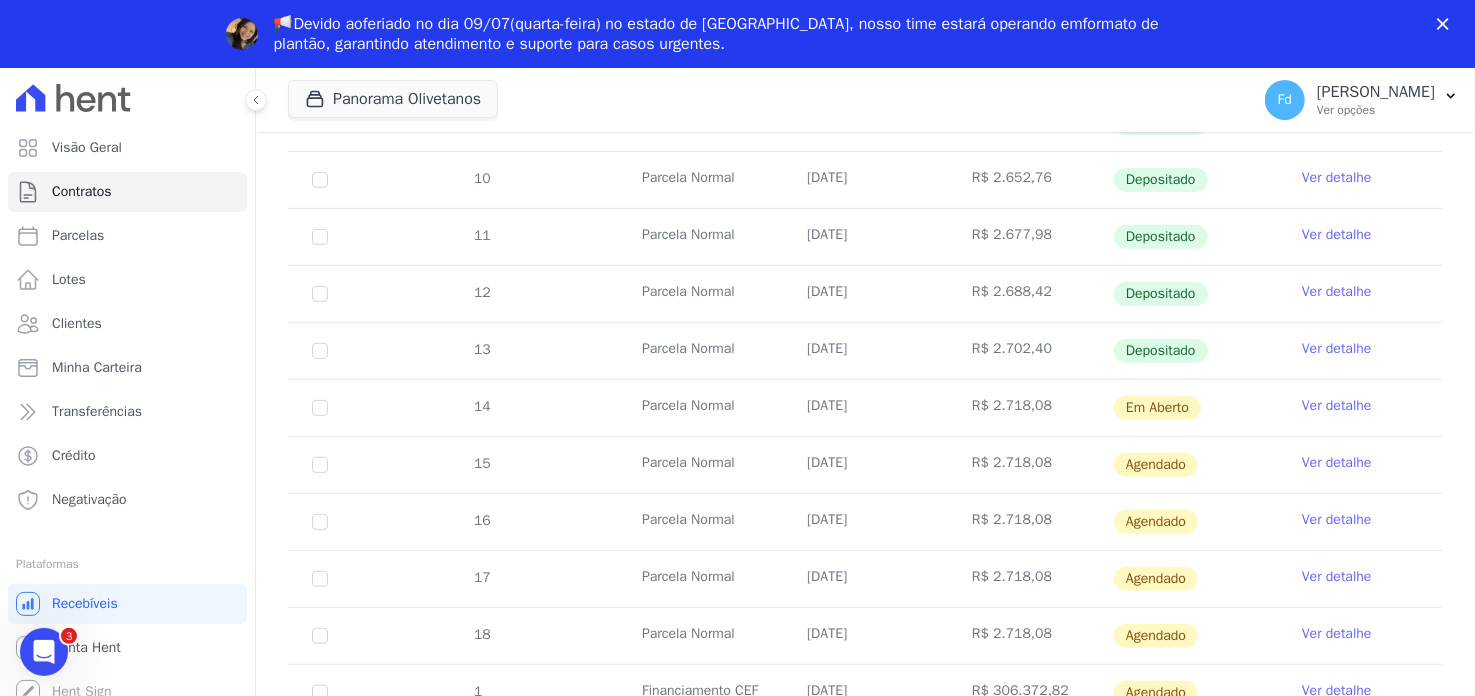 click on "Ver detalhe" at bounding box center (1337, 406) 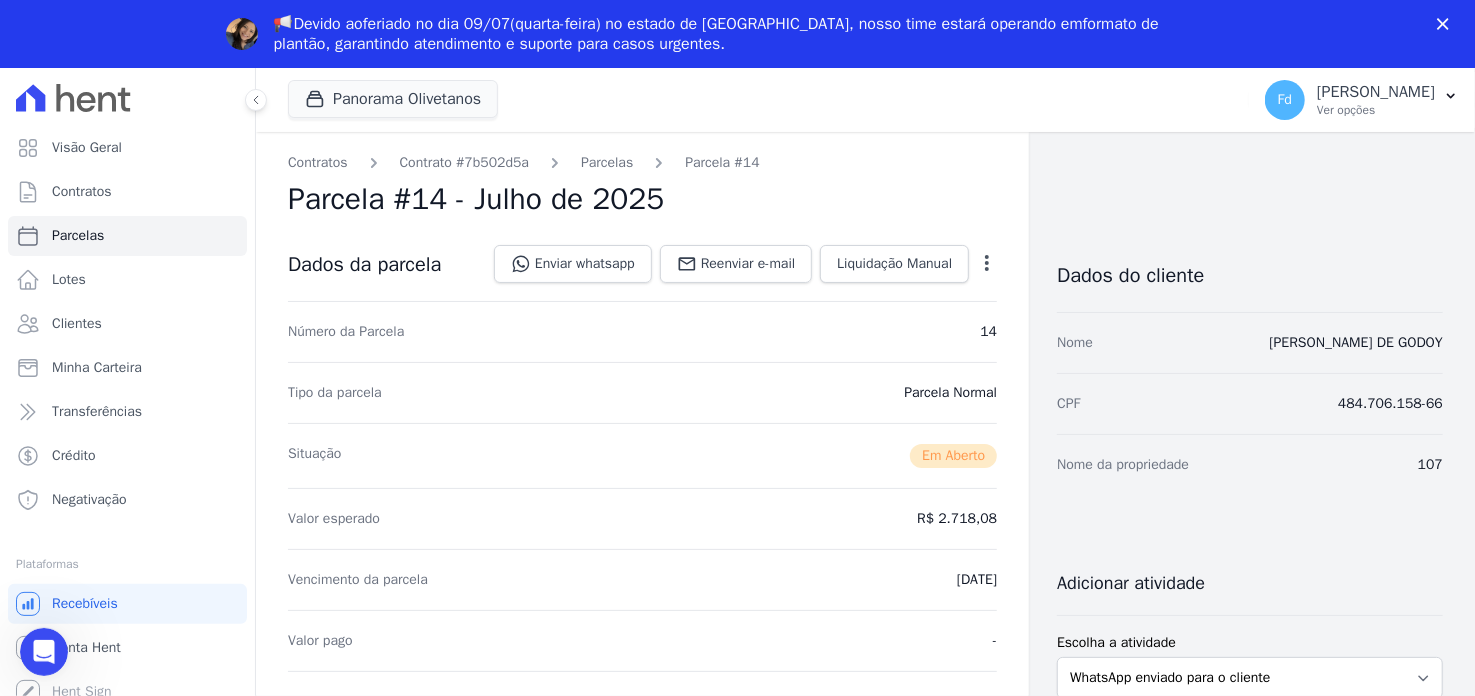 scroll, scrollTop: 0, scrollLeft: 0, axis: both 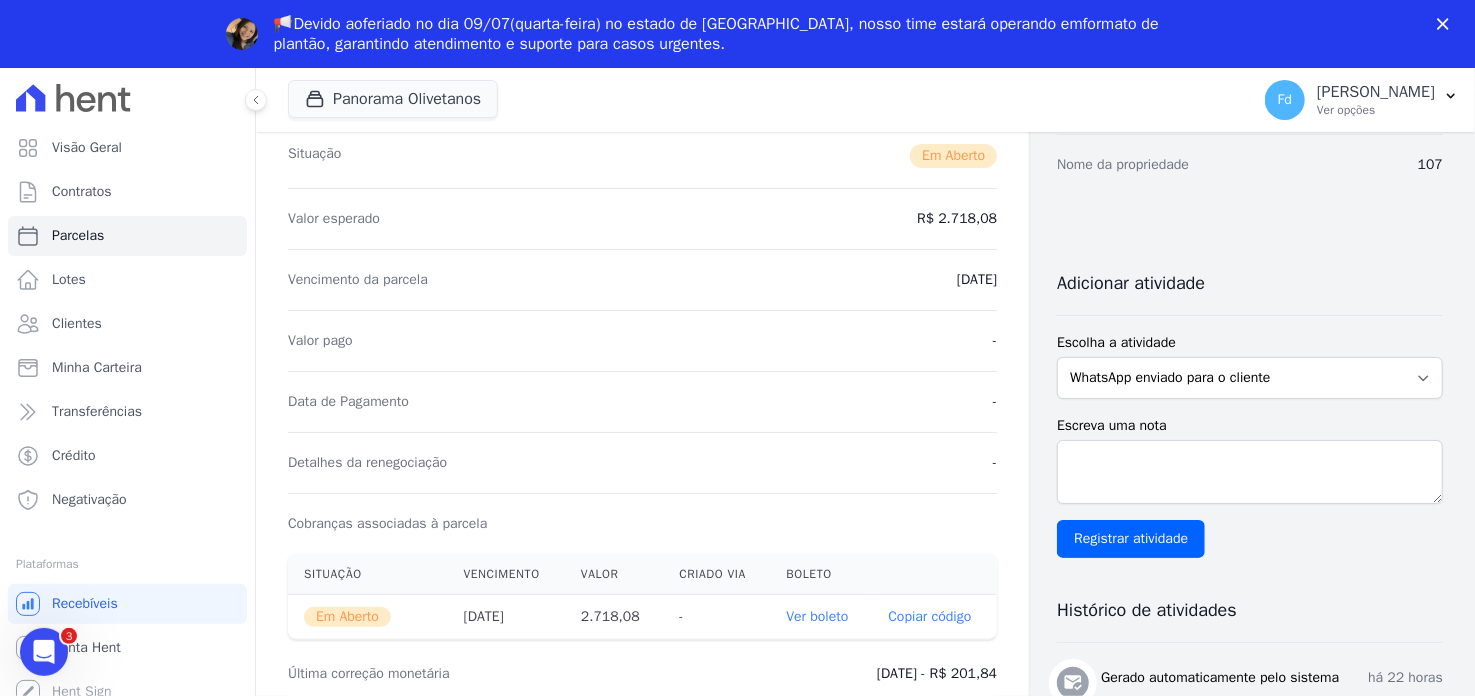 drag, startPoint x: 939, startPoint y: 274, endPoint x: 986, endPoint y: 274, distance: 47 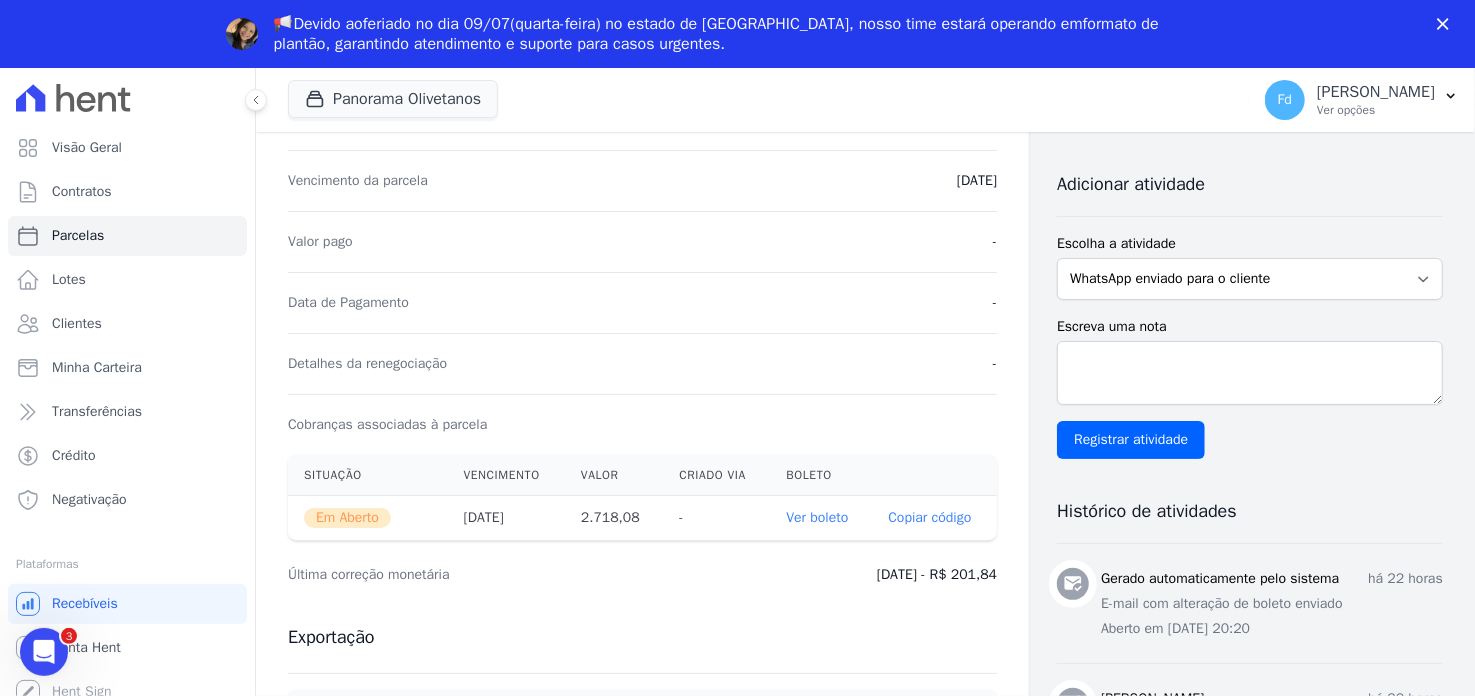 scroll, scrollTop: 400, scrollLeft: 0, axis: vertical 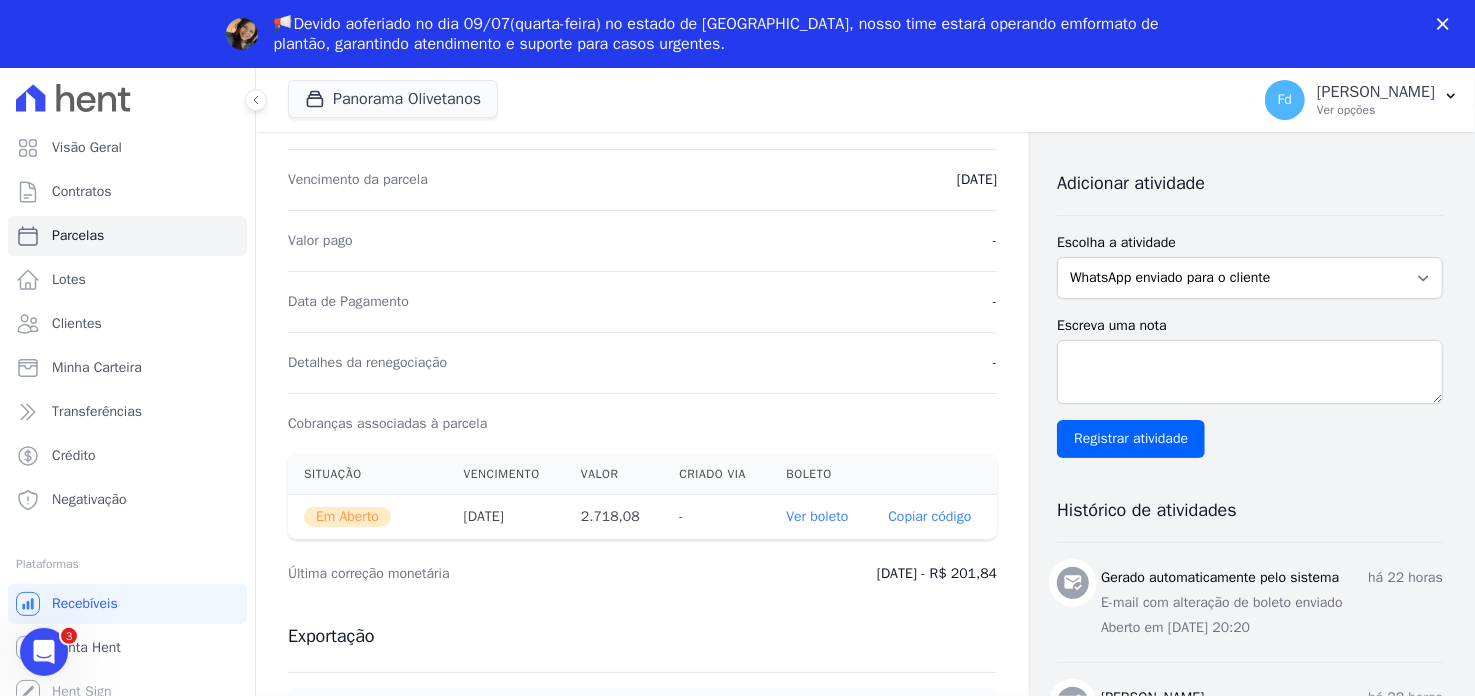click on "Ver boleto" at bounding box center (817, 516) 